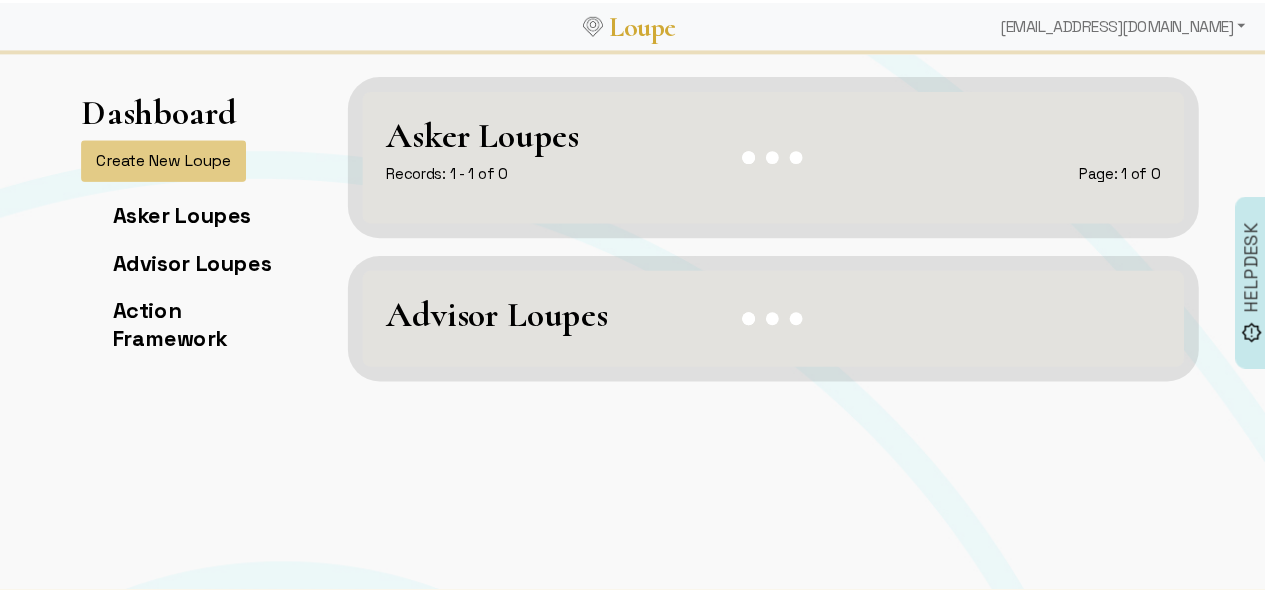 scroll, scrollTop: 0, scrollLeft: 0, axis: both 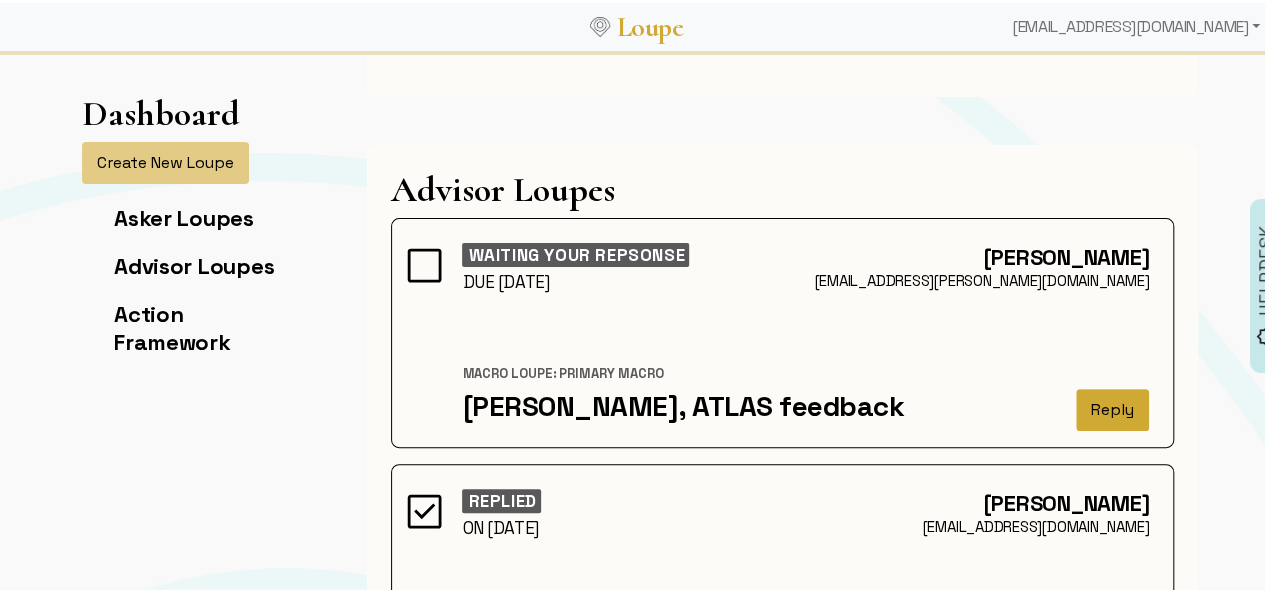 click on "Reply" 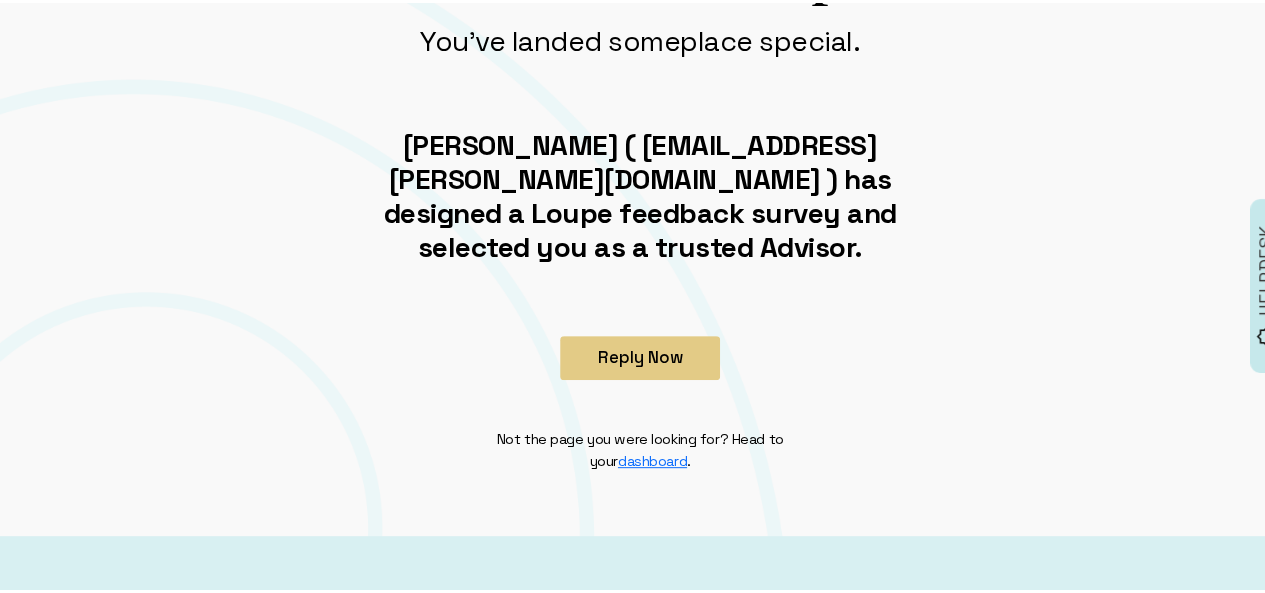 scroll, scrollTop: 0, scrollLeft: 0, axis: both 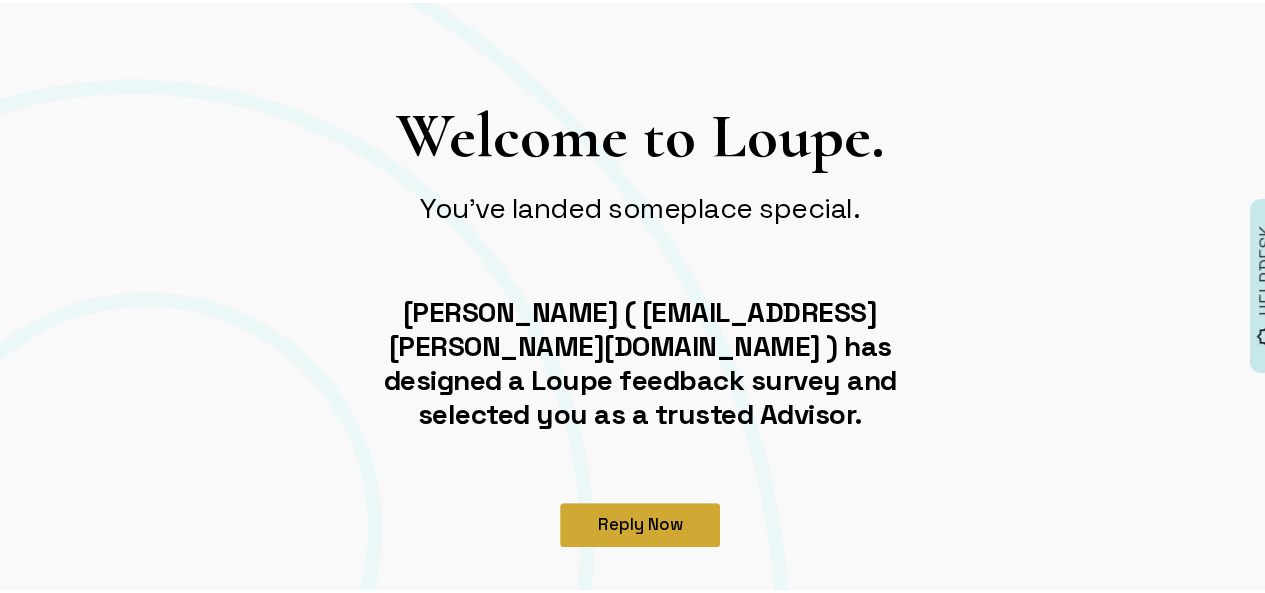 click on "Reply Now" 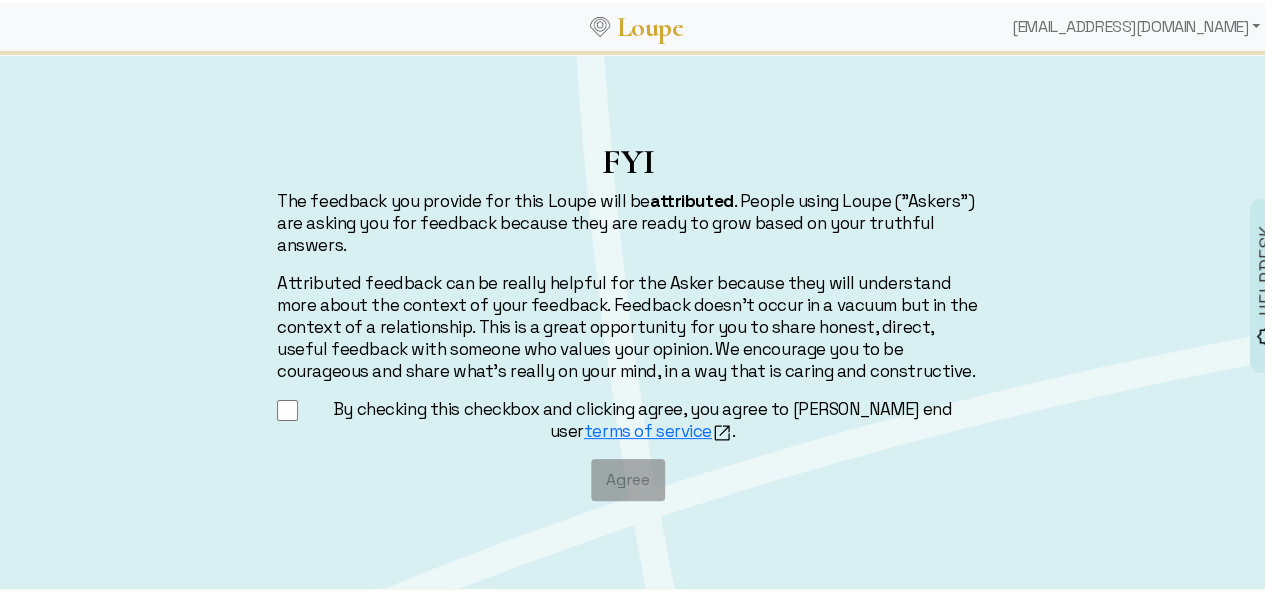 click on "By checking this checkbox and clicking agree, you agree to [PERSON_NAME] end user  terms of service ." at bounding box center [287, 407] 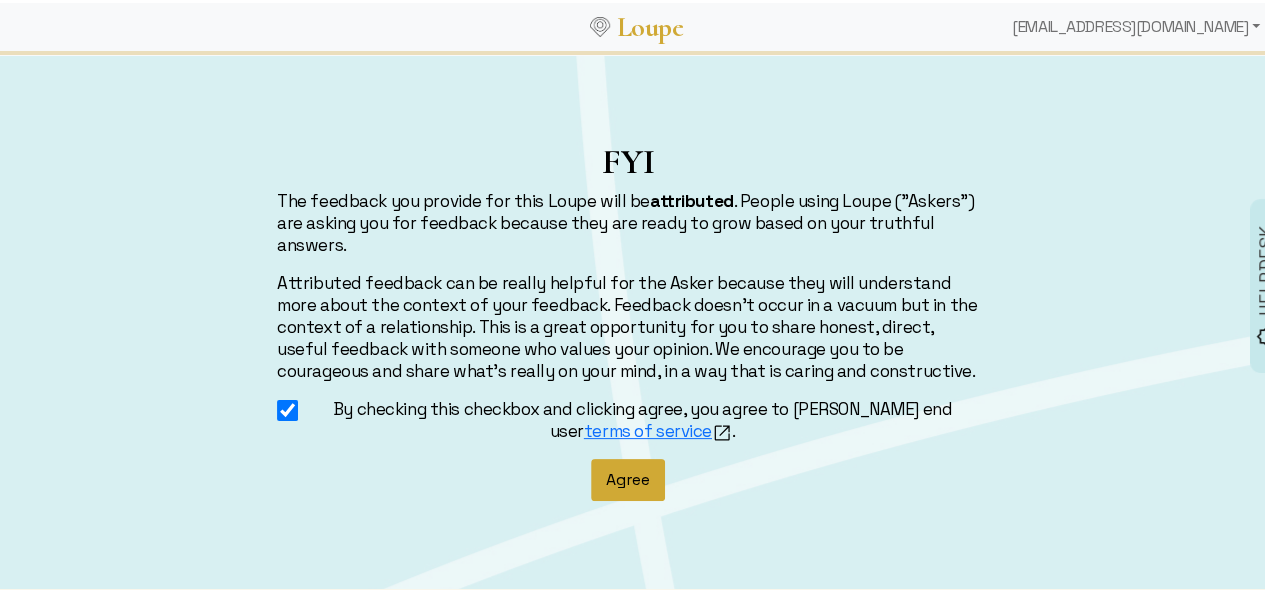 click on "Agree" 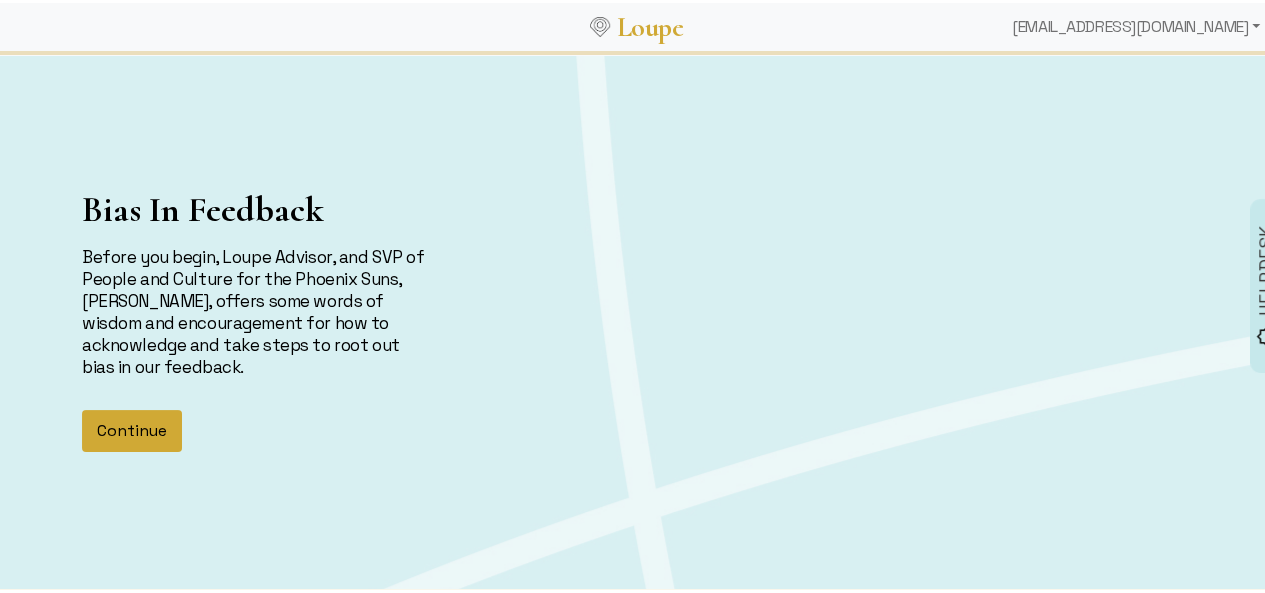 click on "Continue" 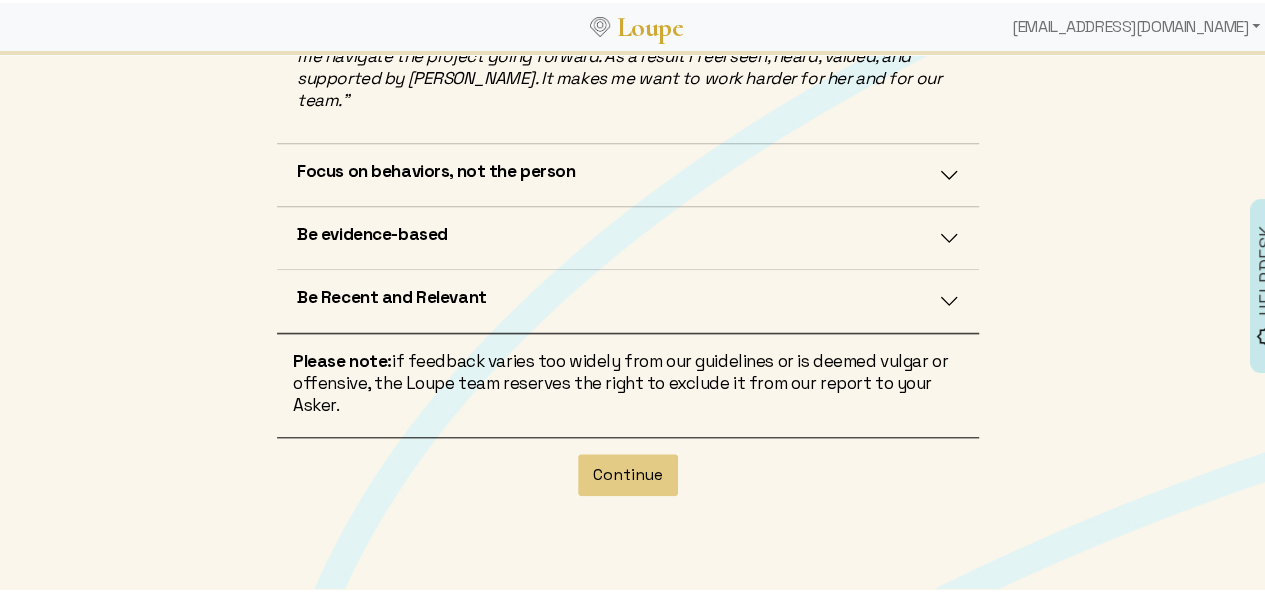 scroll, scrollTop: 773, scrollLeft: 0, axis: vertical 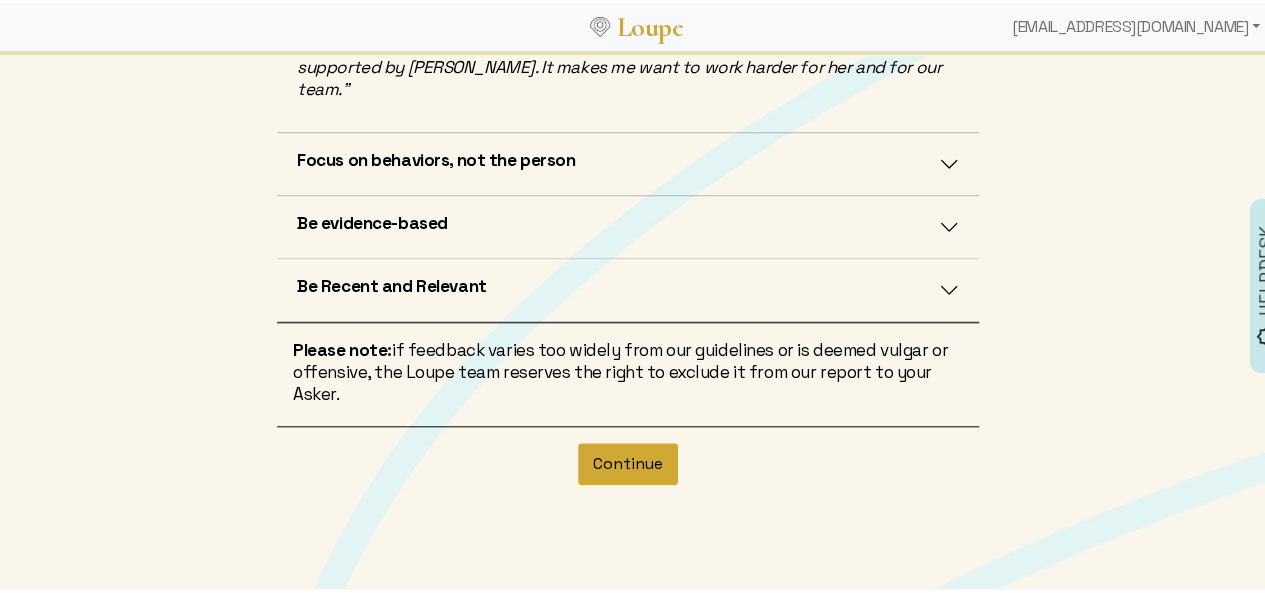 drag, startPoint x: 629, startPoint y: 465, endPoint x: 600, endPoint y: 435, distance: 41.725292 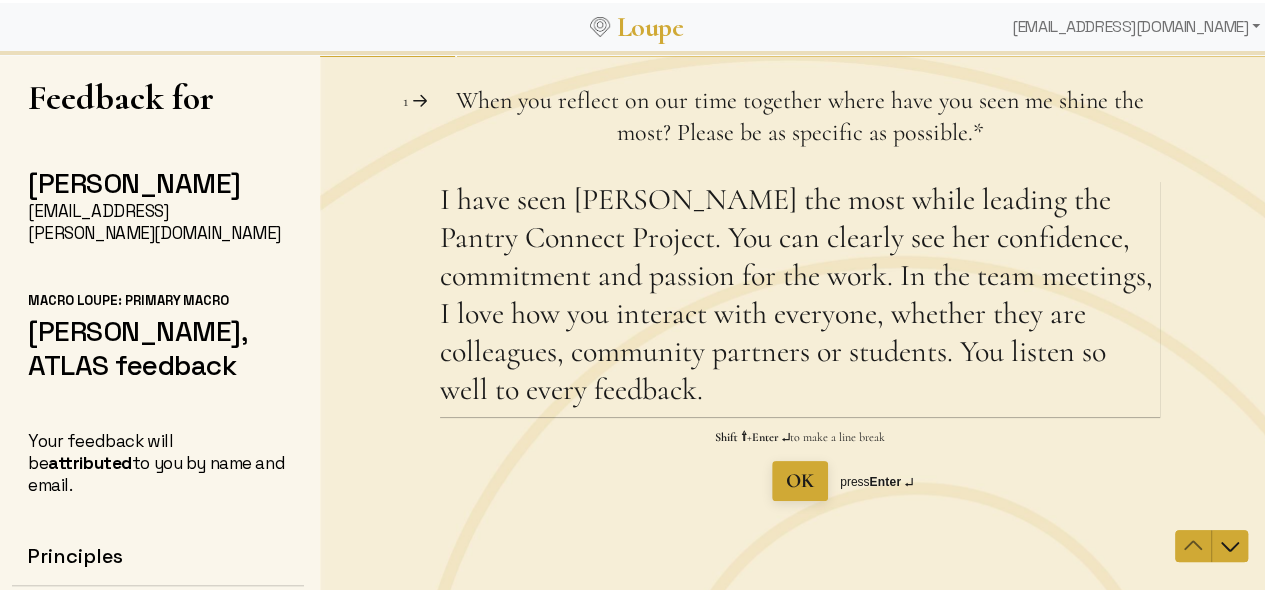 scroll, scrollTop: 0, scrollLeft: 0, axis: both 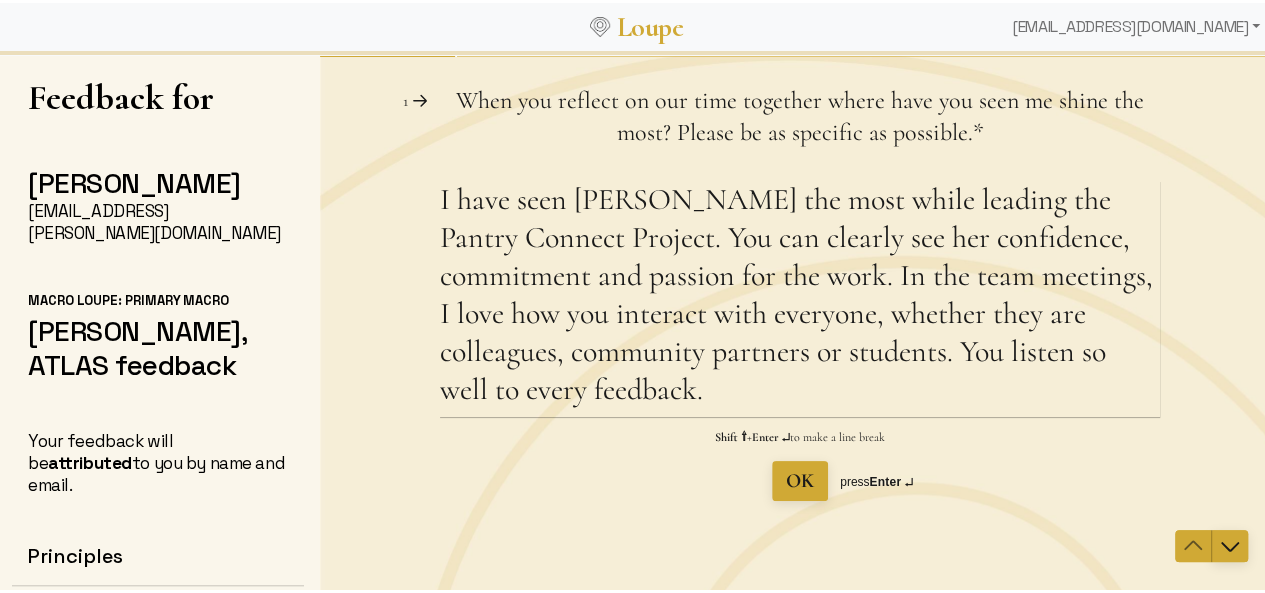 click 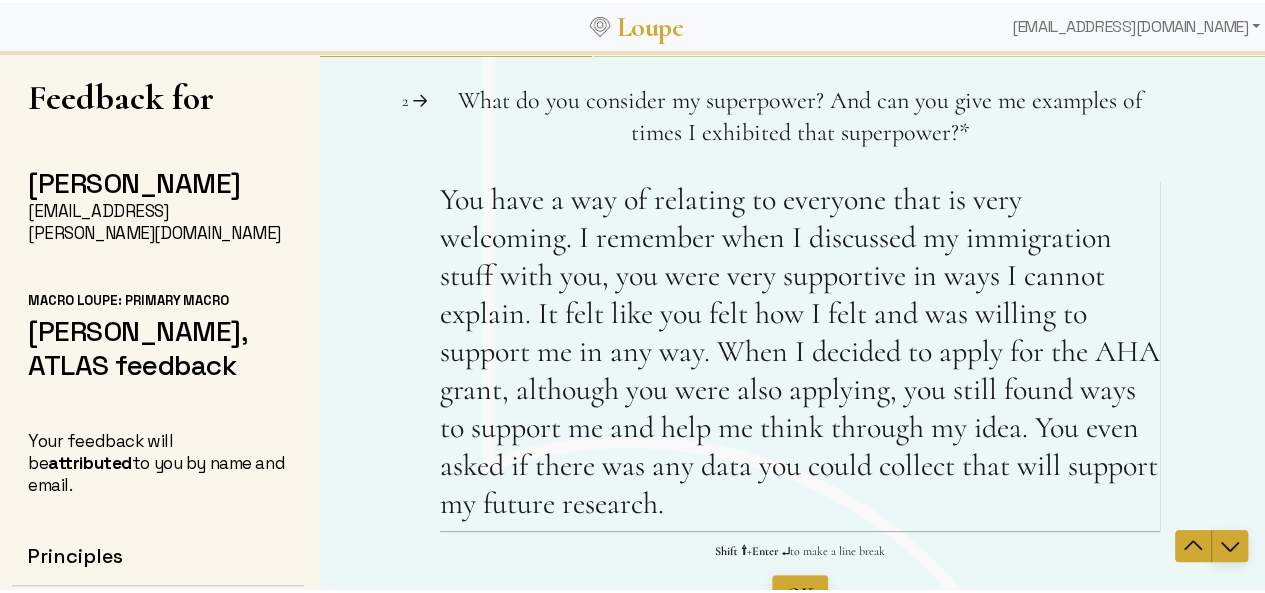 click 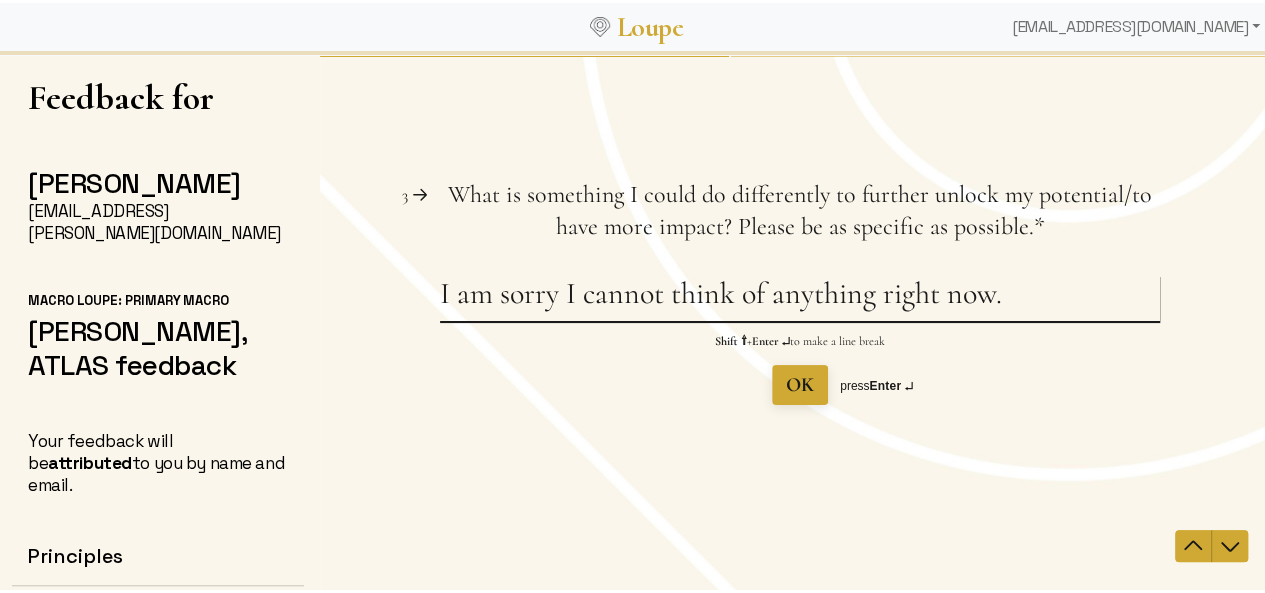 type on "I am sorry I cannot think of anything right now." 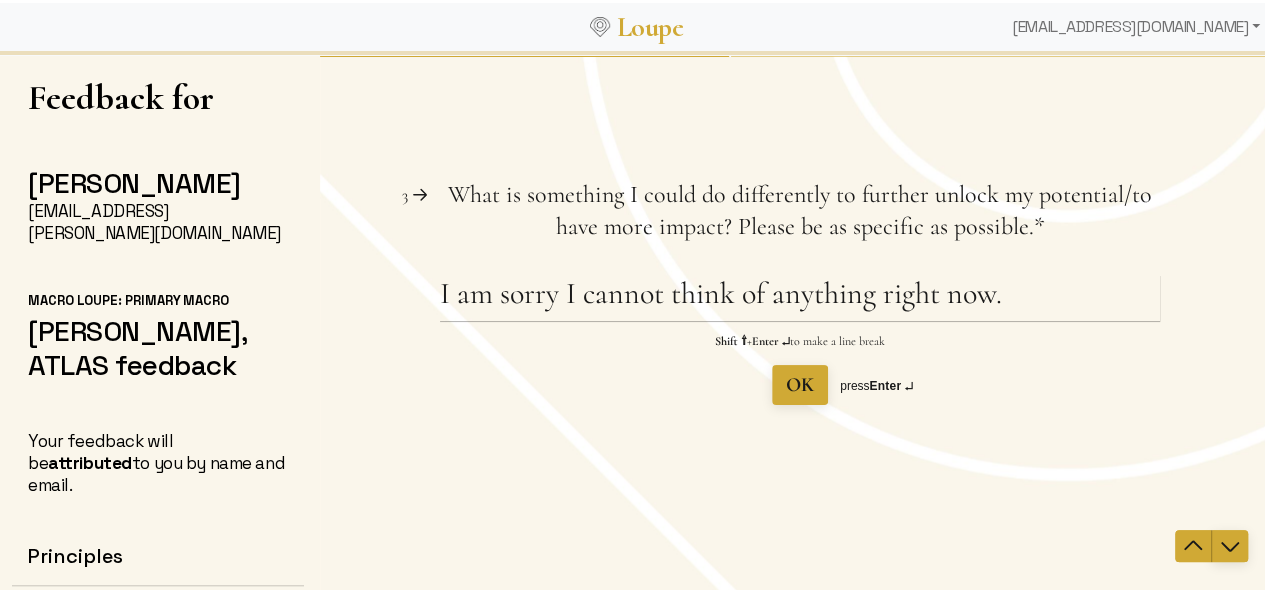 click 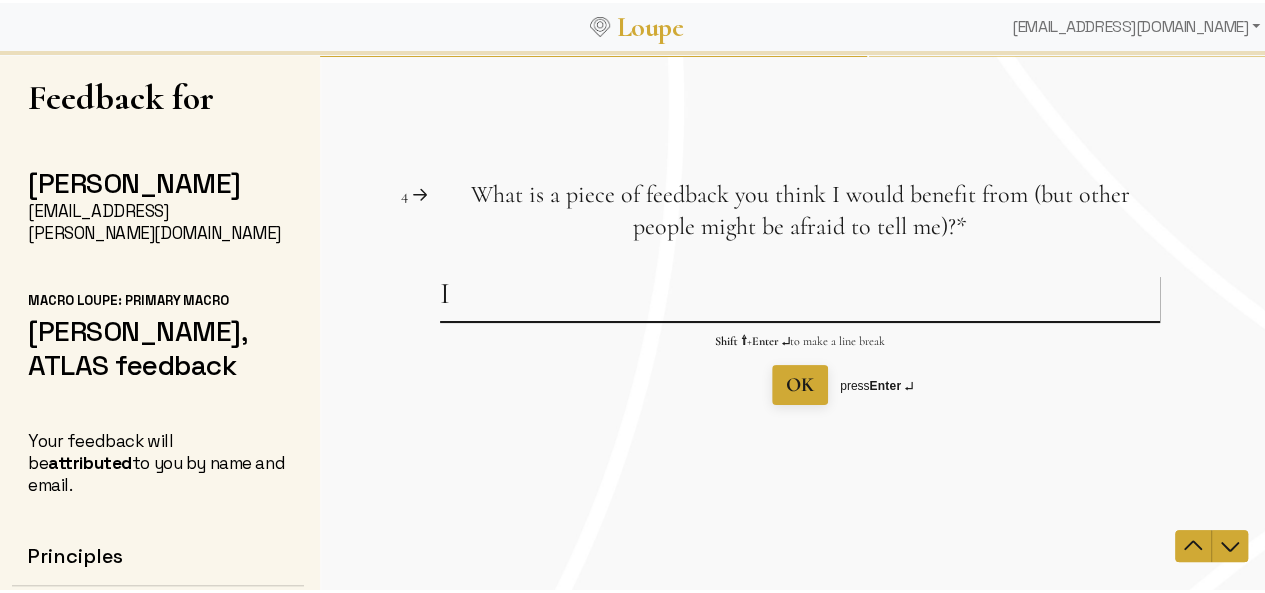 type on "I" 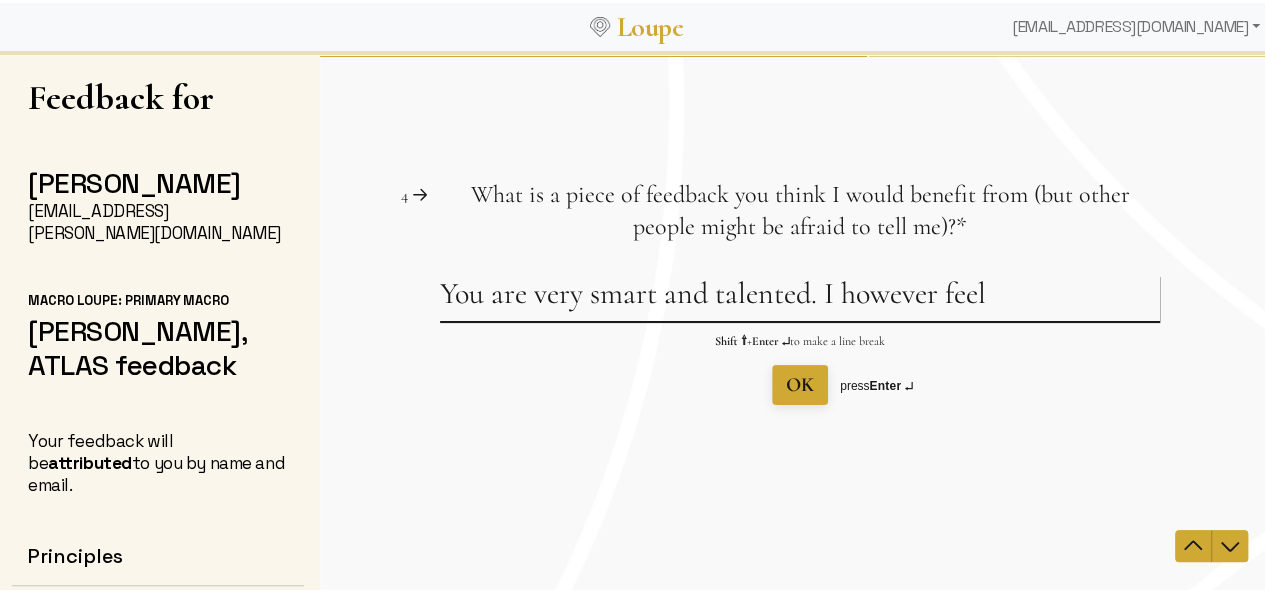 type on "You are very smart and talented. I however feel" 